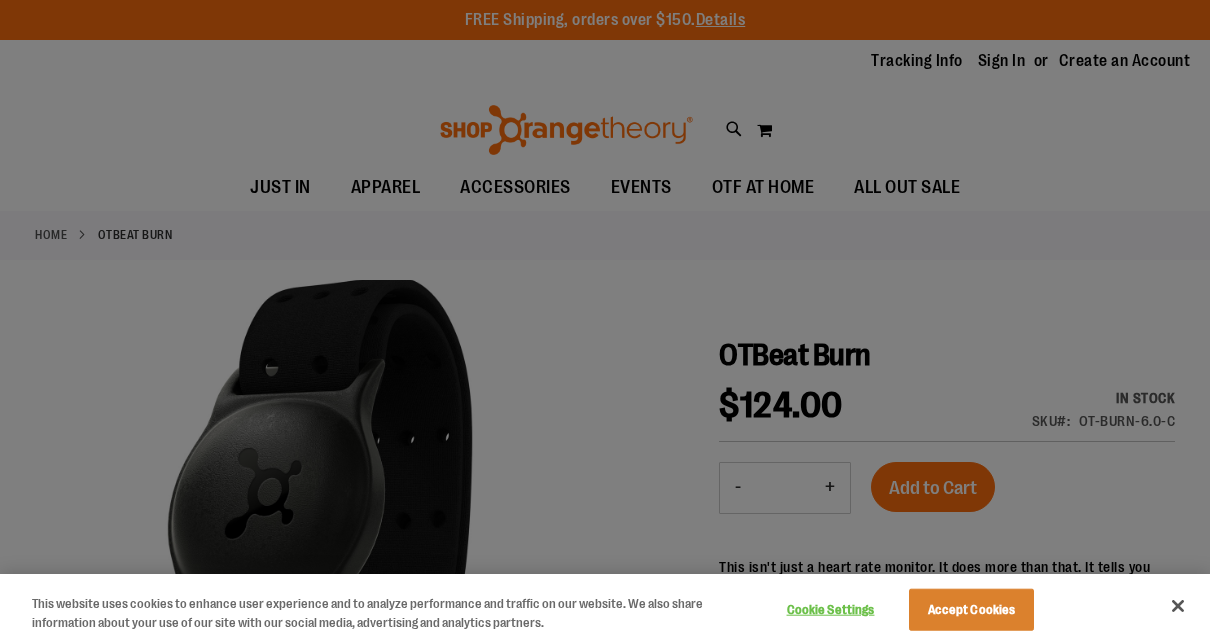 scroll, scrollTop: 0, scrollLeft: 0, axis: both 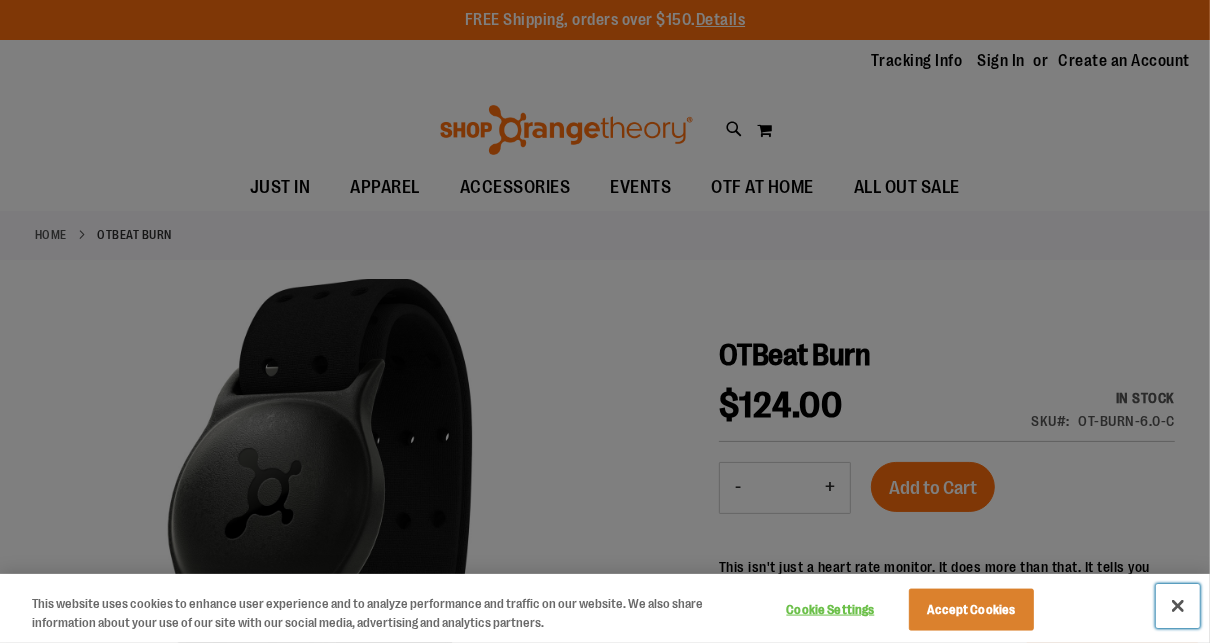 click at bounding box center [1178, 606] 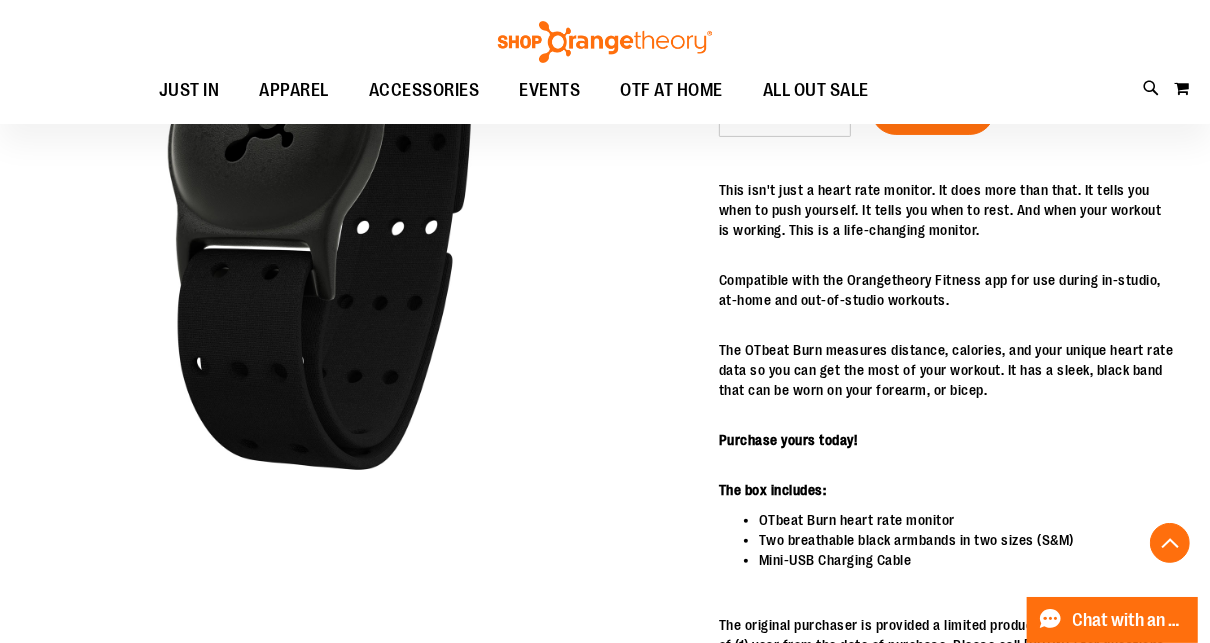 scroll, scrollTop: 384, scrollLeft: 0, axis: vertical 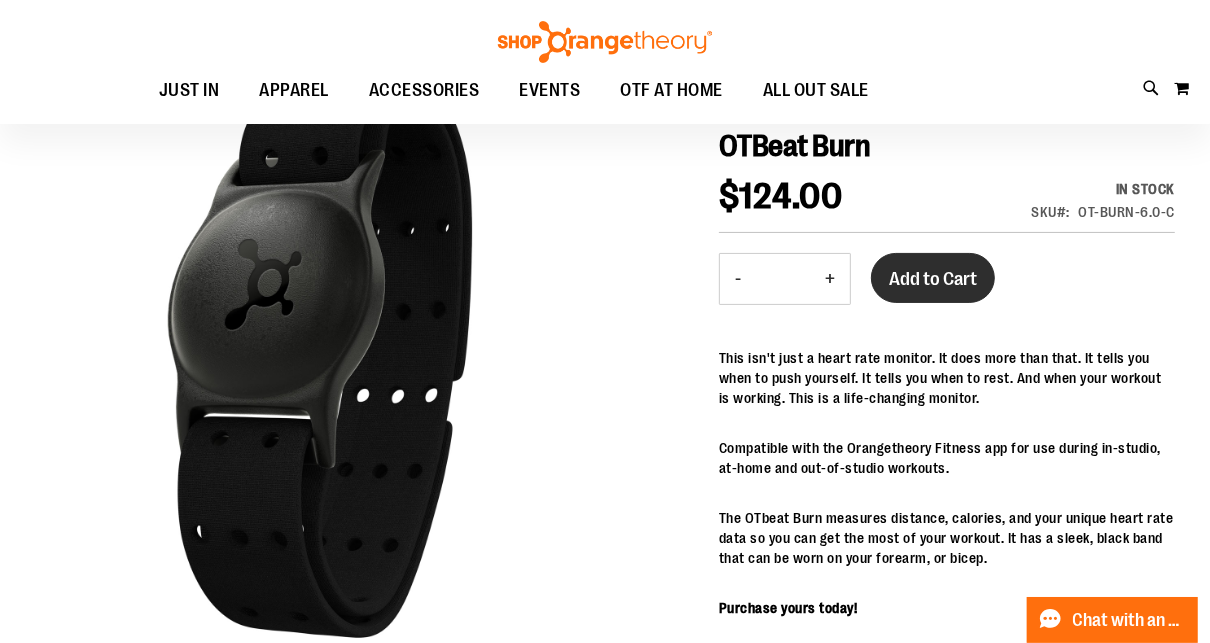 click on "Add to Cart" at bounding box center (933, 279) 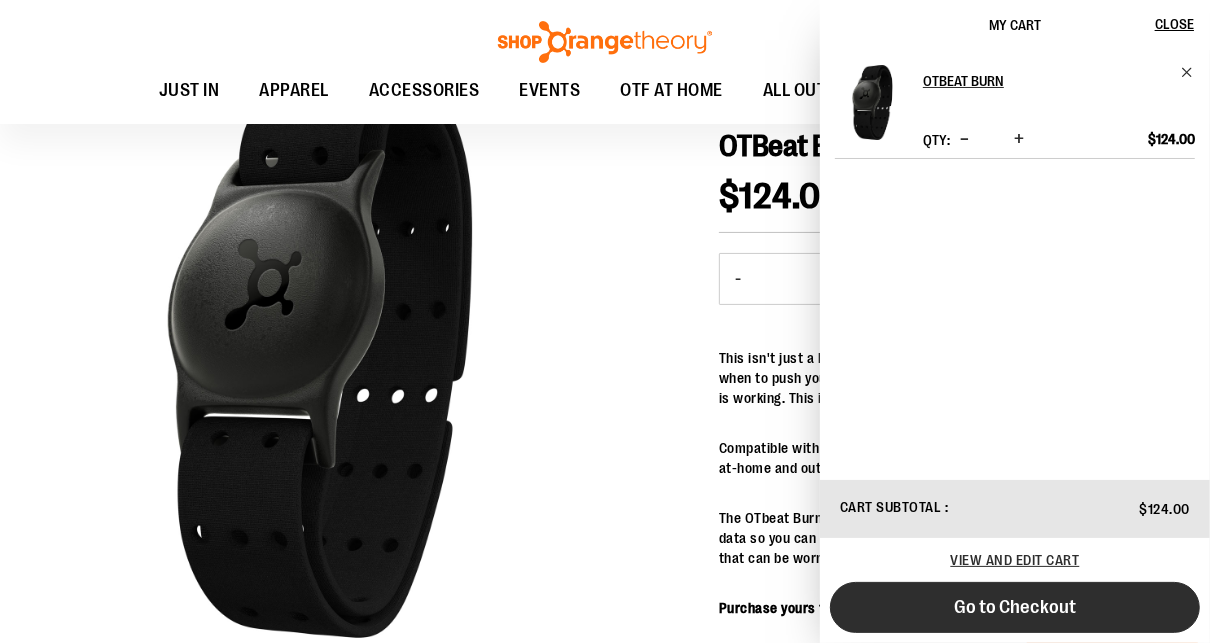 click on "Go to Checkout" at bounding box center (1015, 607) 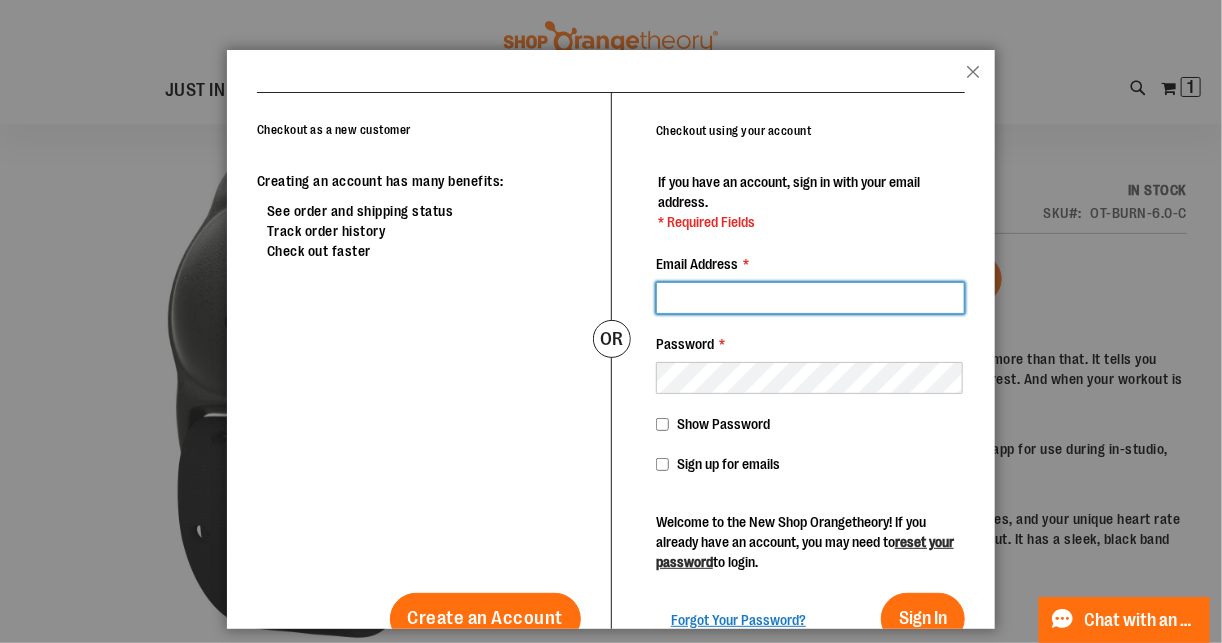 click on "Email Address *" at bounding box center (810, 298) 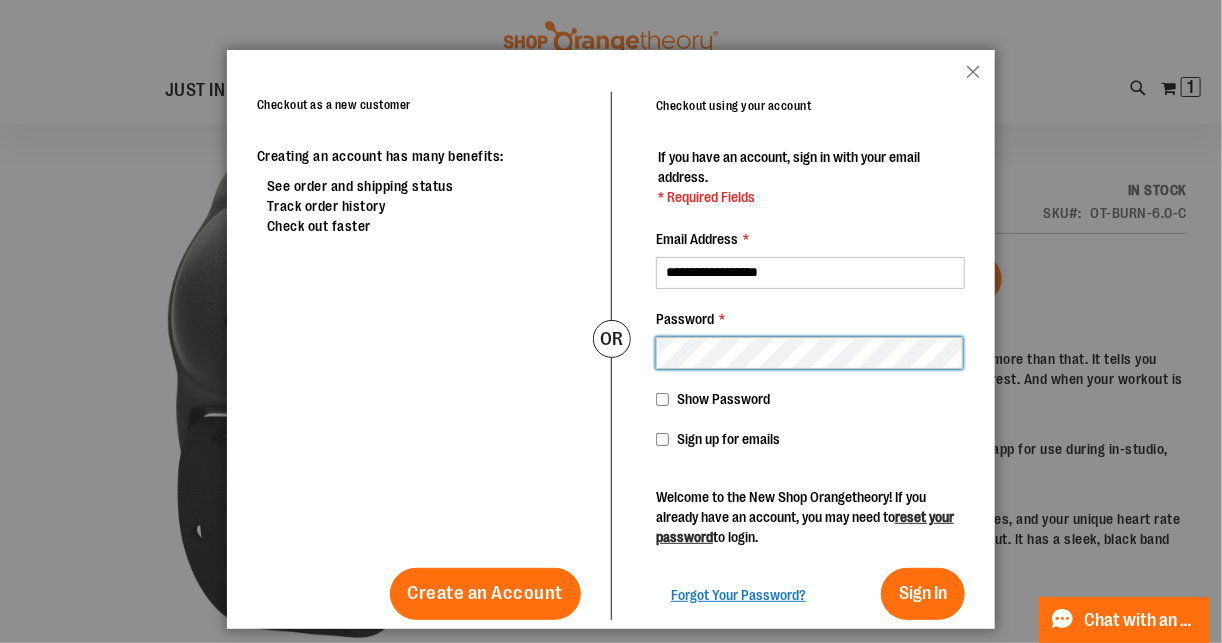 scroll, scrollTop: 40, scrollLeft: 0, axis: vertical 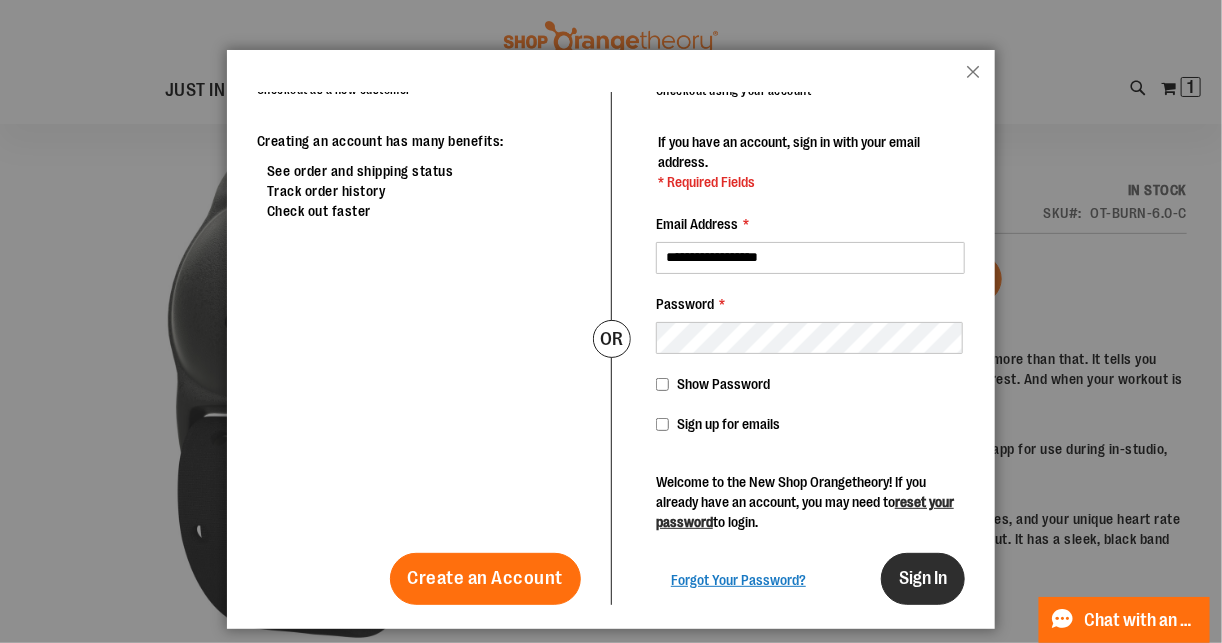 click on "Sign In" at bounding box center (923, 578) 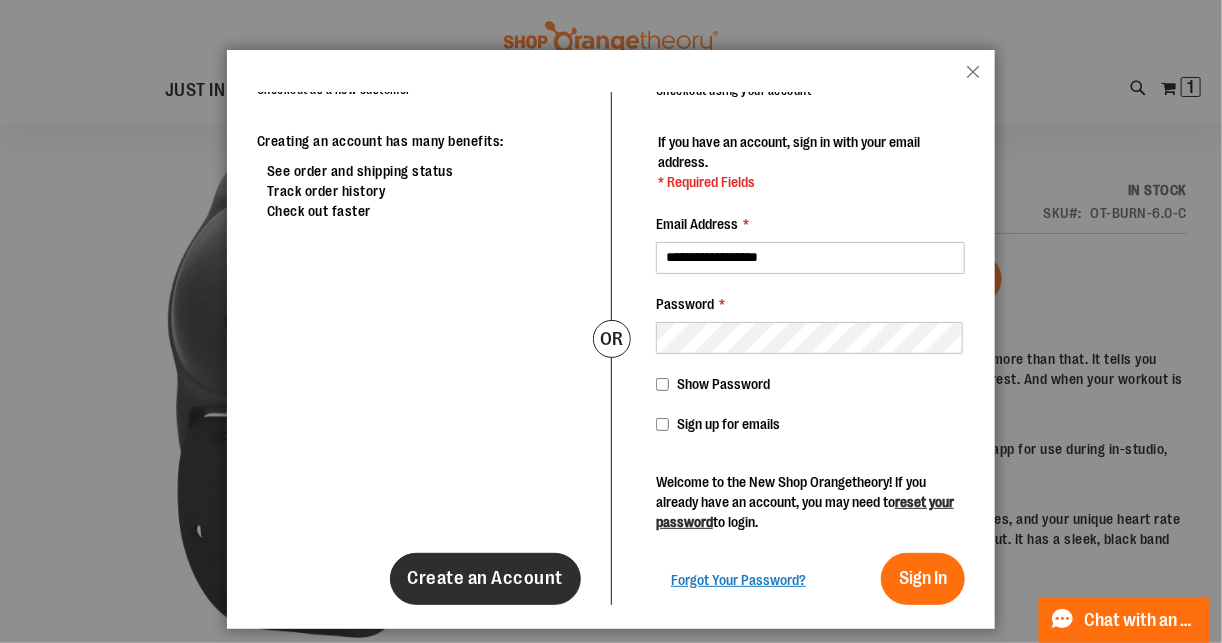 click on "Create an Account" at bounding box center (486, 578) 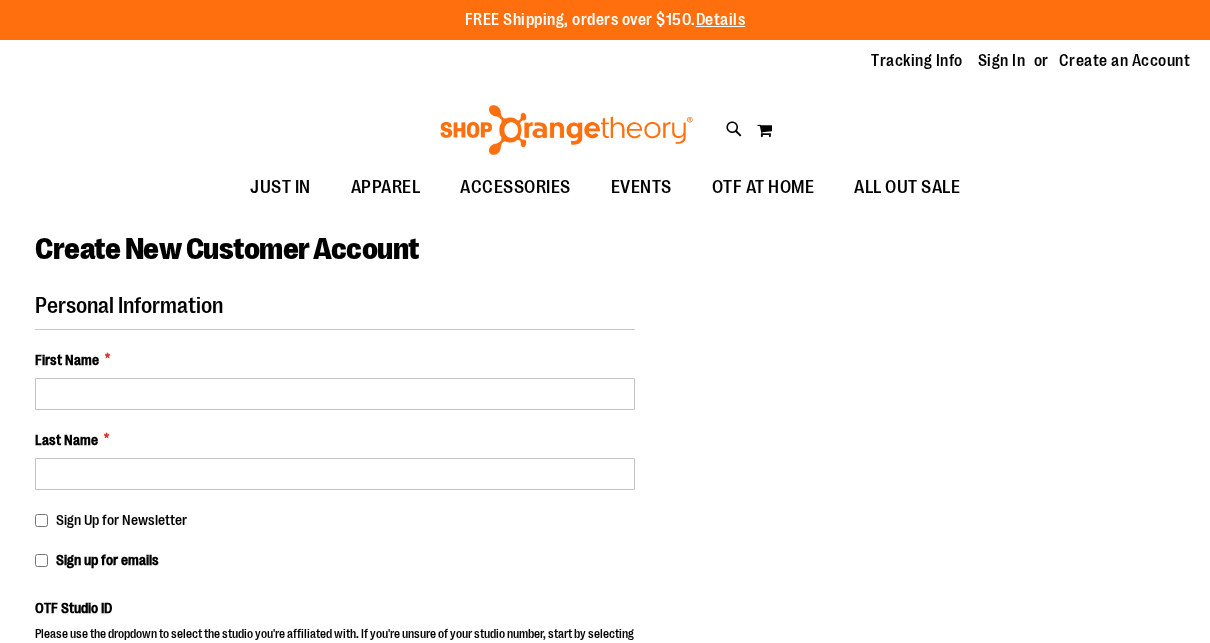 scroll, scrollTop: 0, scrollLeft: 0, axis: both 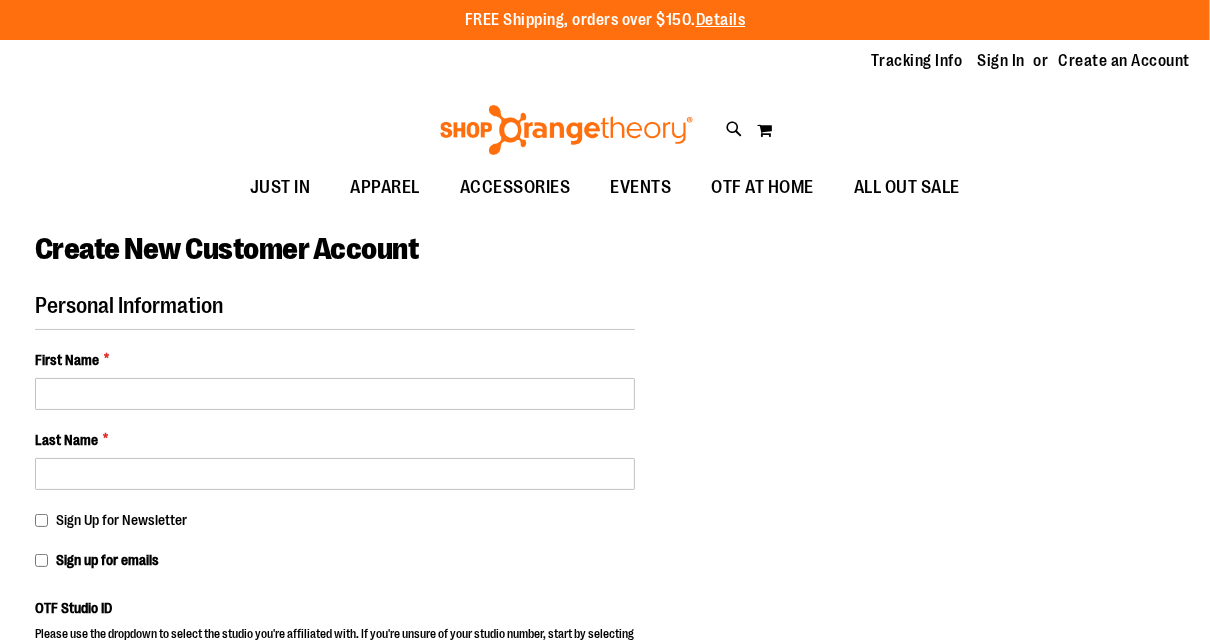 select on "***" 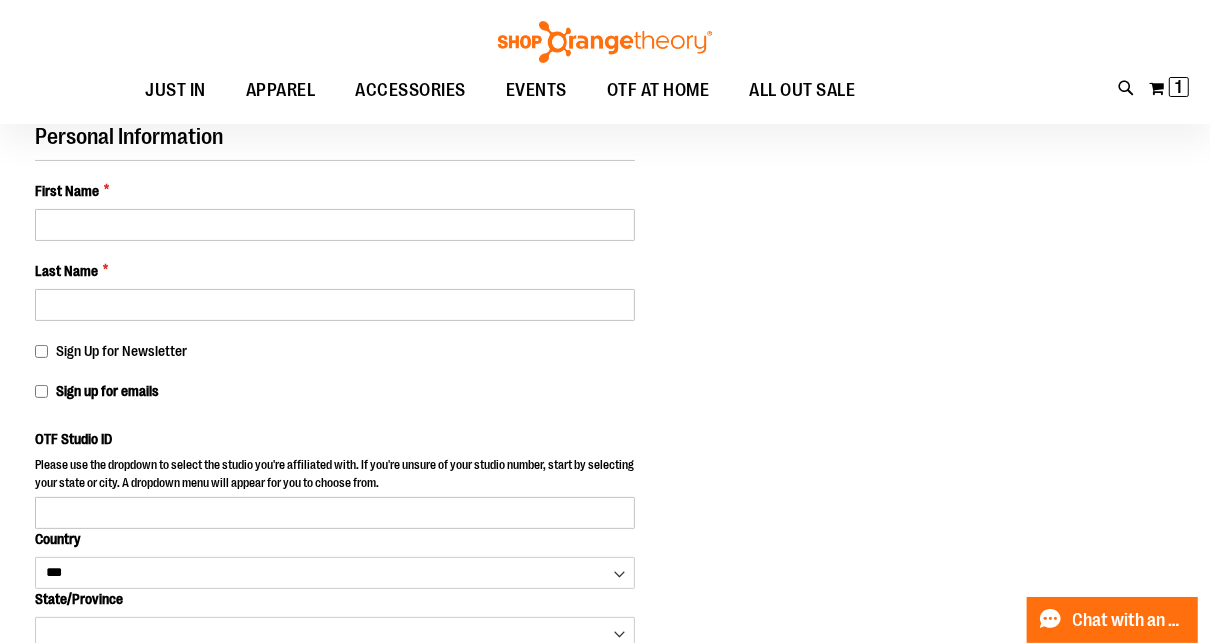 scroll, scrollTop: 156, scrollLeft: 0, axis: vertical 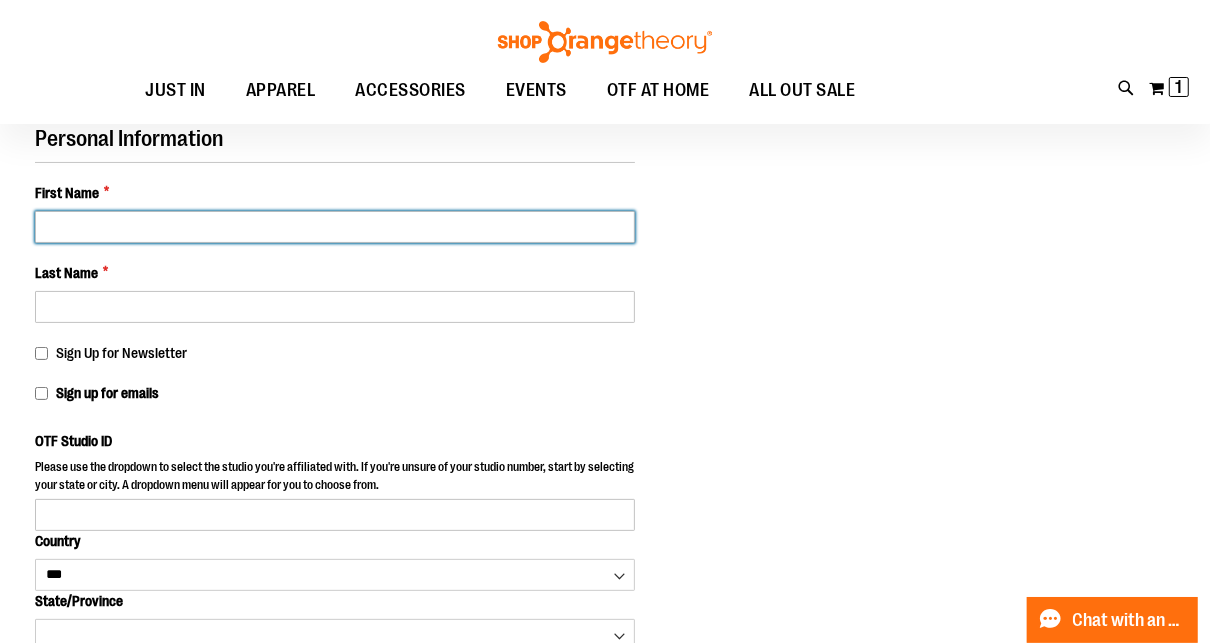 click on "First Name *" at bounding box center (335, 227) 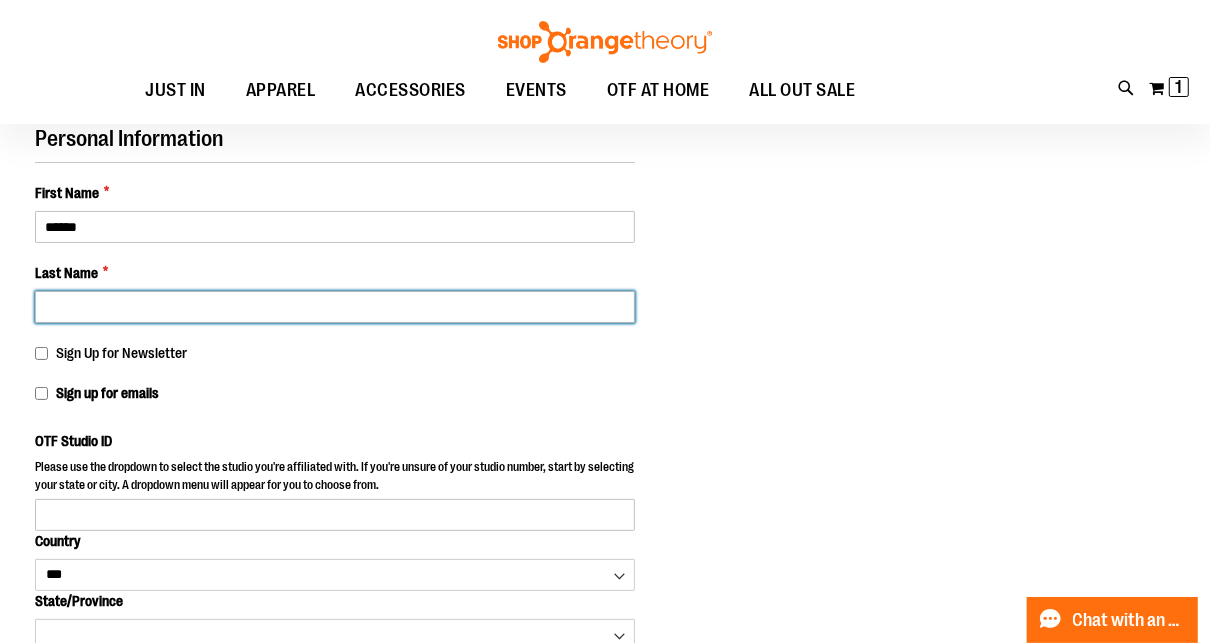 type on "******" 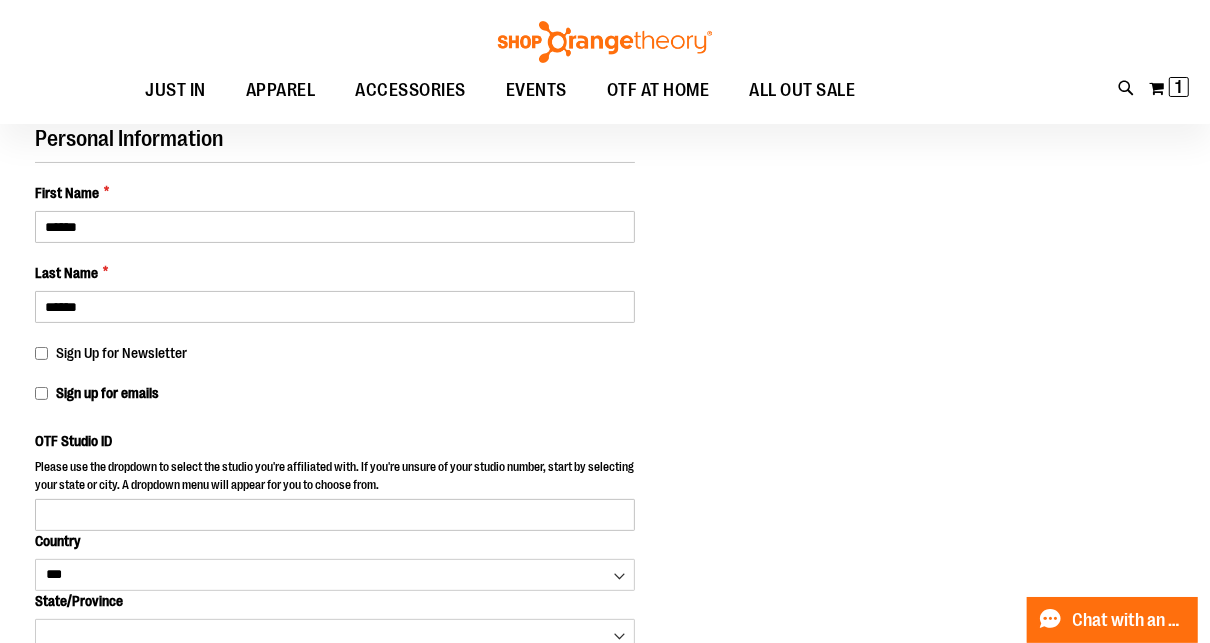 type on "**********" 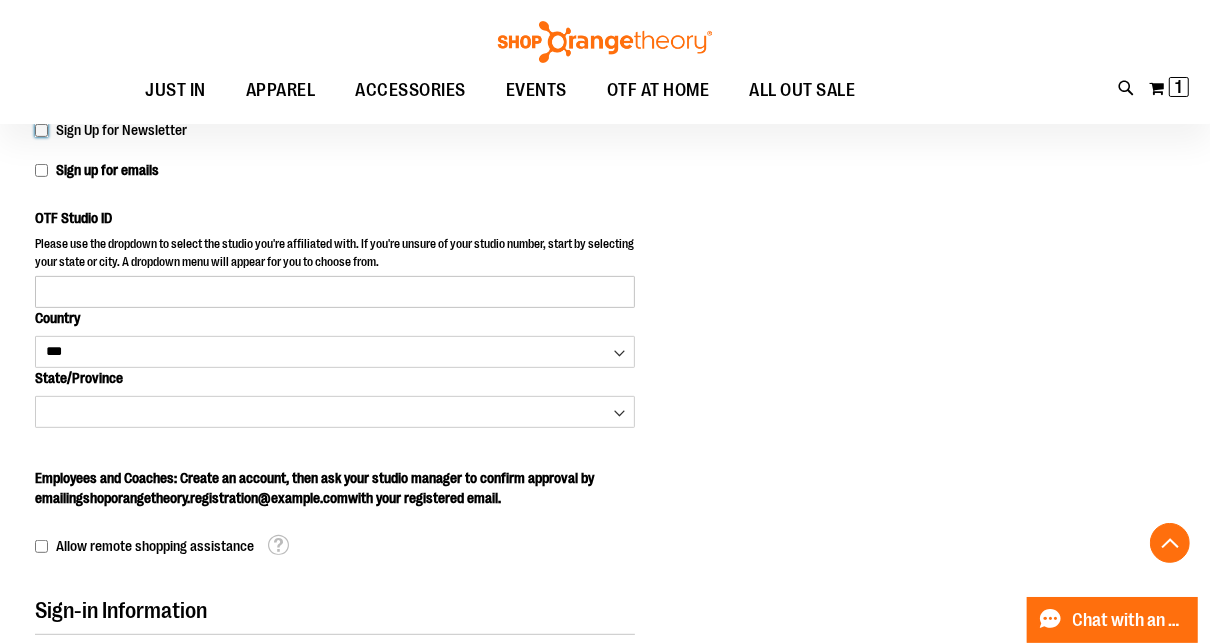 scroll, scrollTop: 380, scrollLeft: 0, axis: vertical 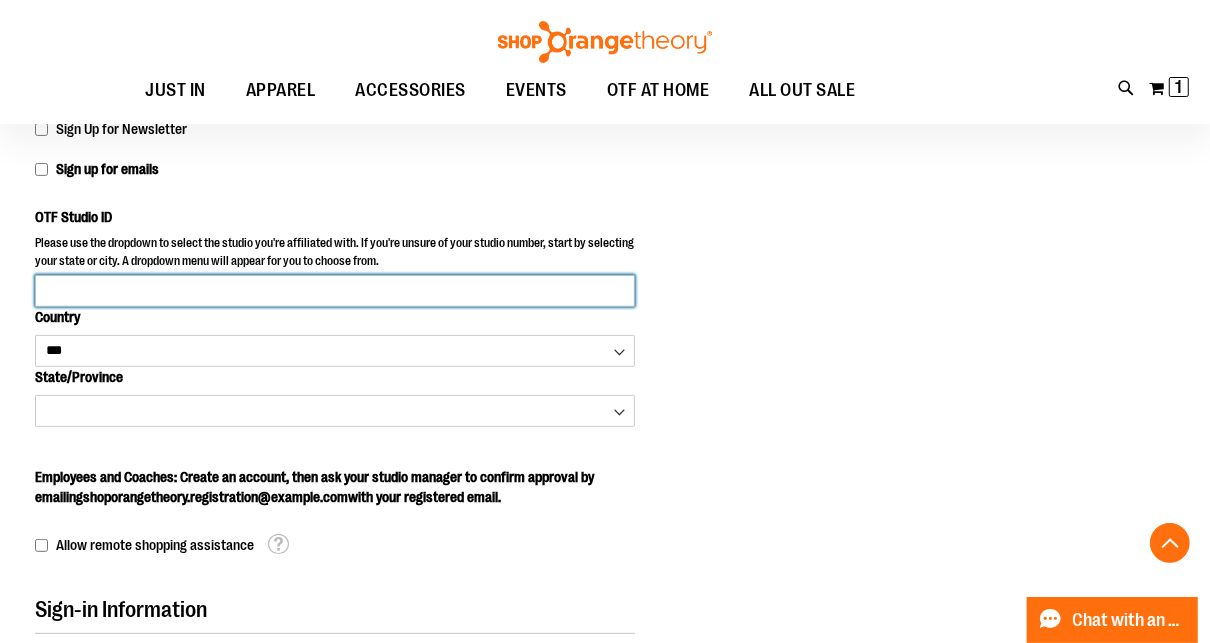 click on "OTF Studio ID" at bounding box center [335, 291] 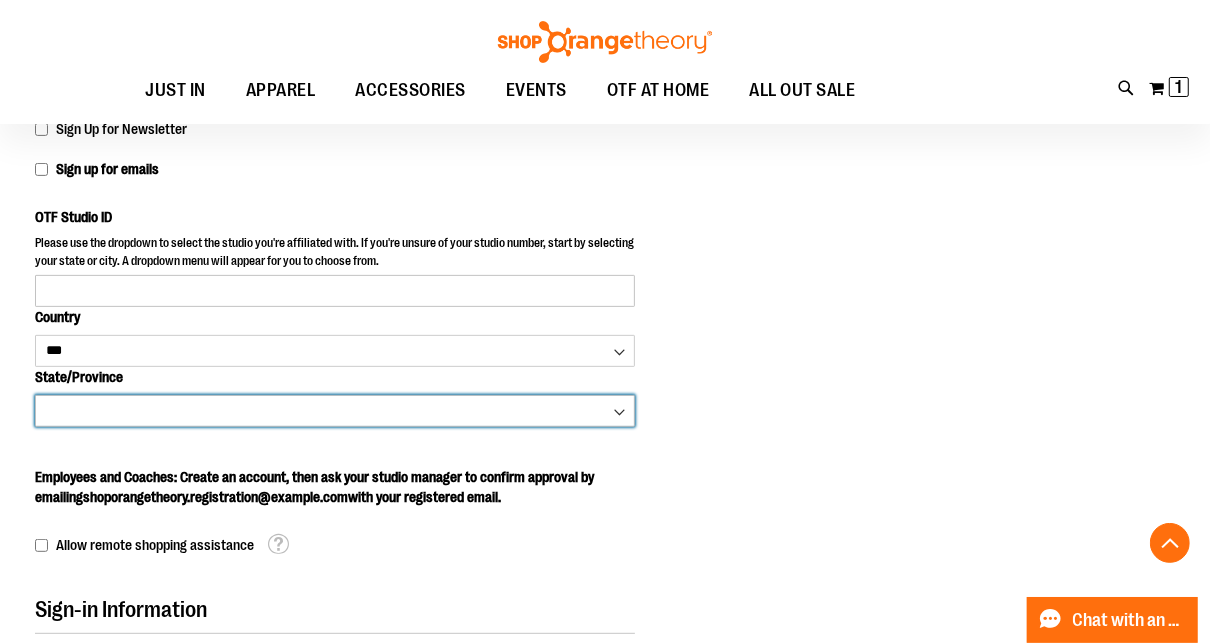 click on "**********" at bounding box center (335, 411) 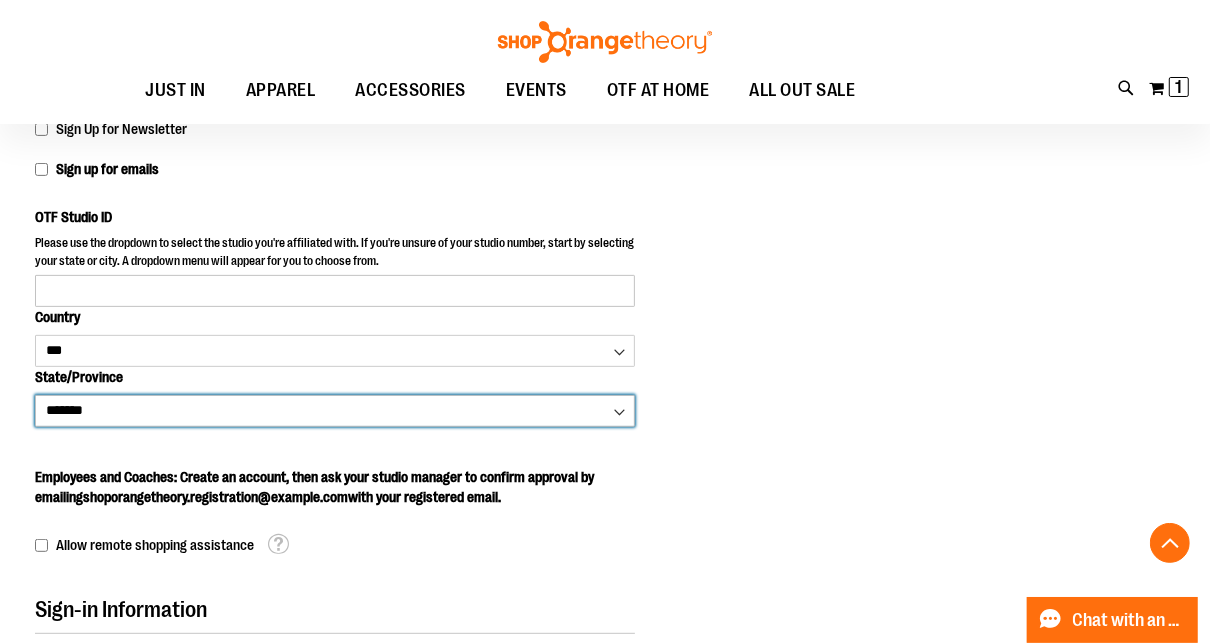 click on "**********" at bounding box center (335, 411) 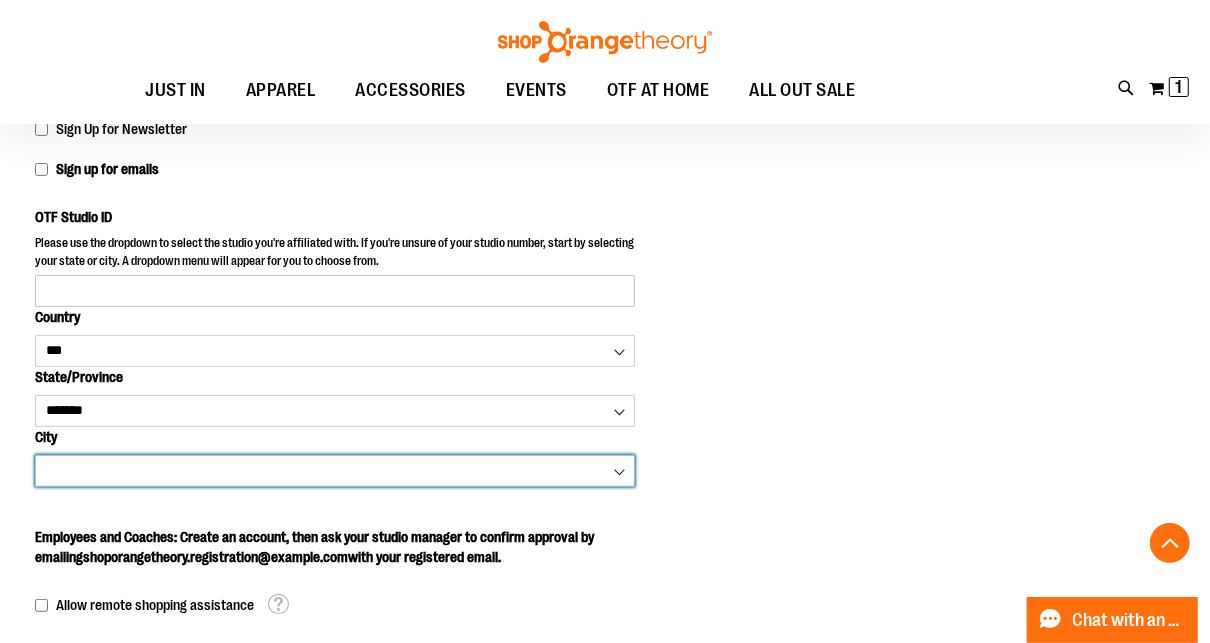 click on "**********" at bounding box center (335, 471) 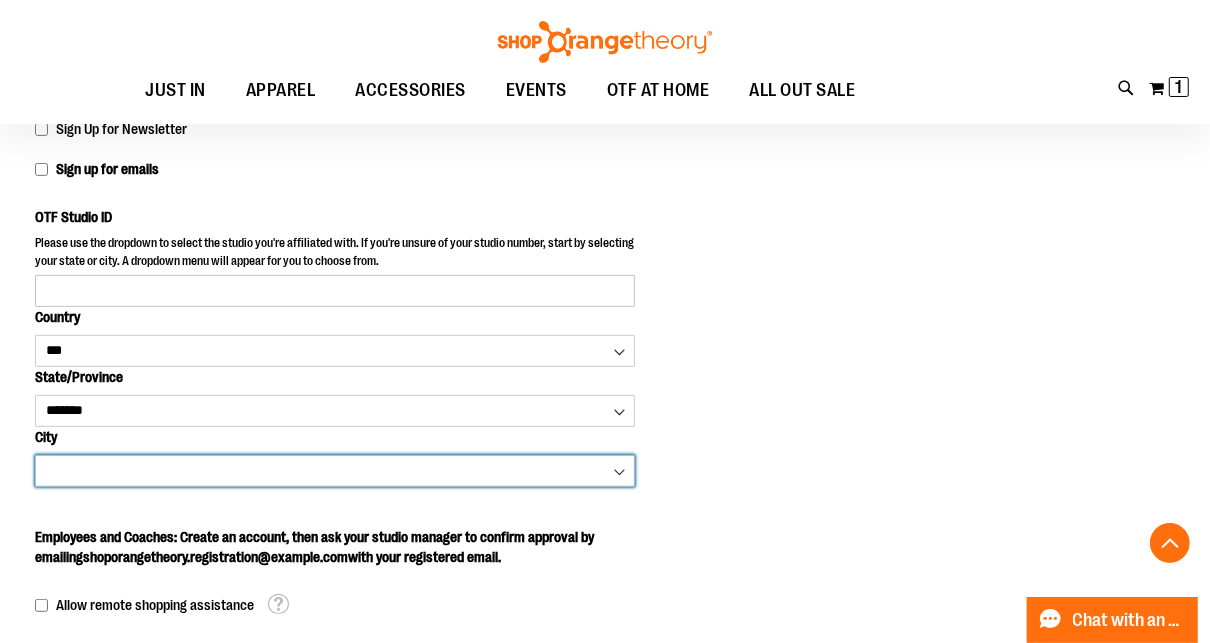 select on "**********" 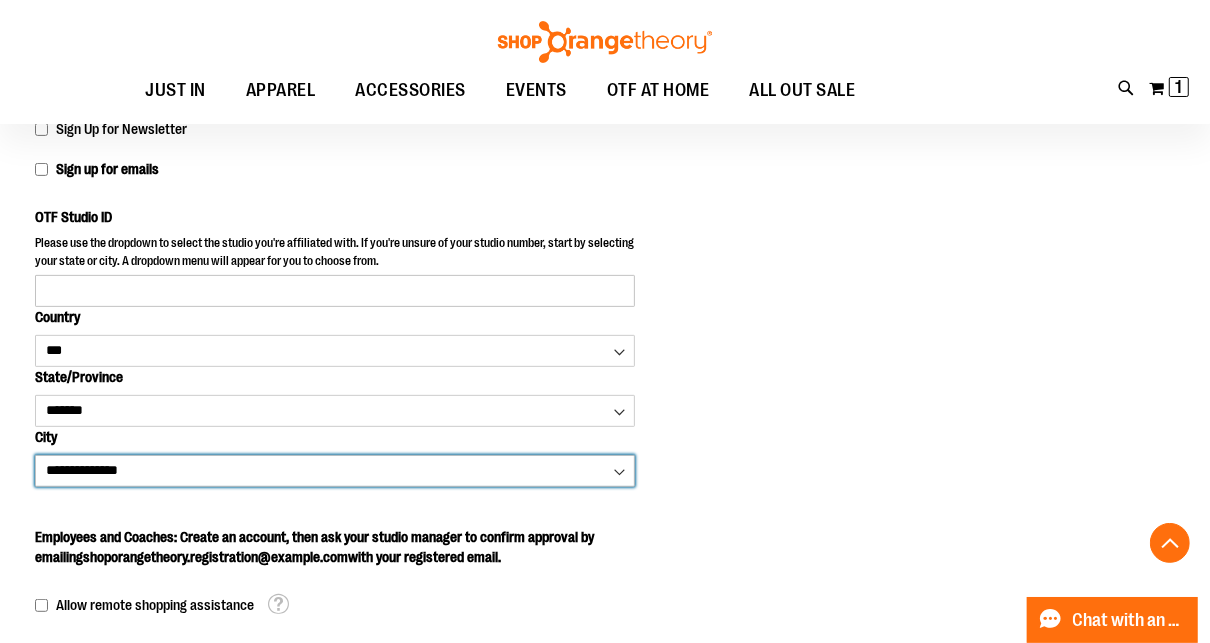 click on "**********" at bounding box center [335, 471] 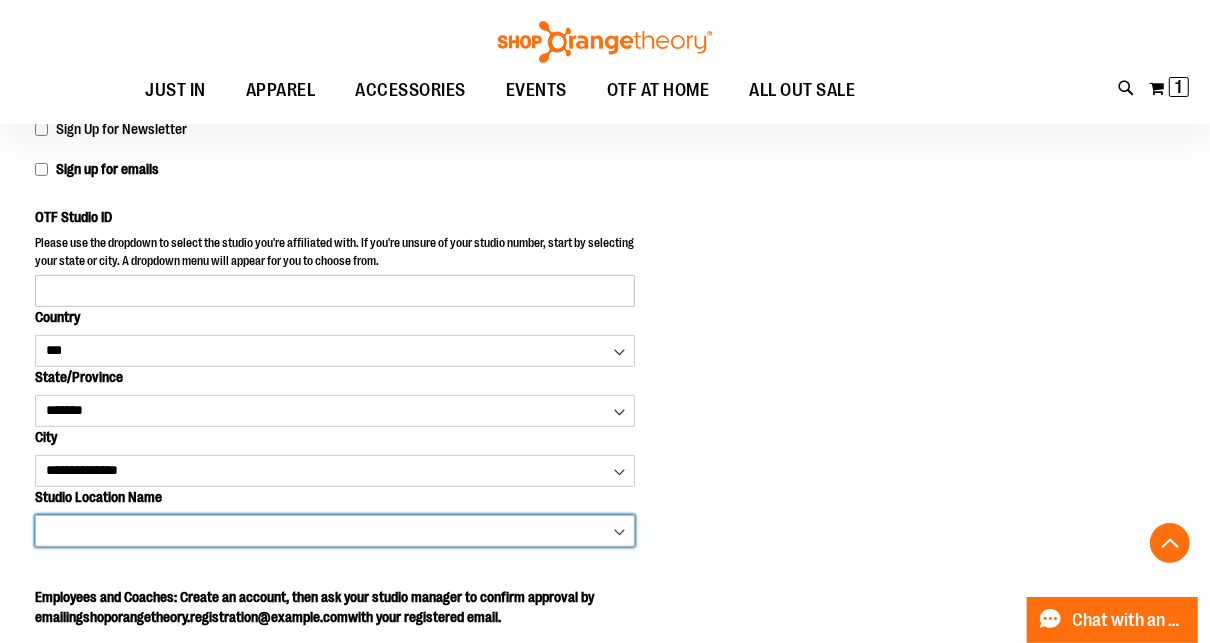 click on "**********" at bounding box center (335, 531) 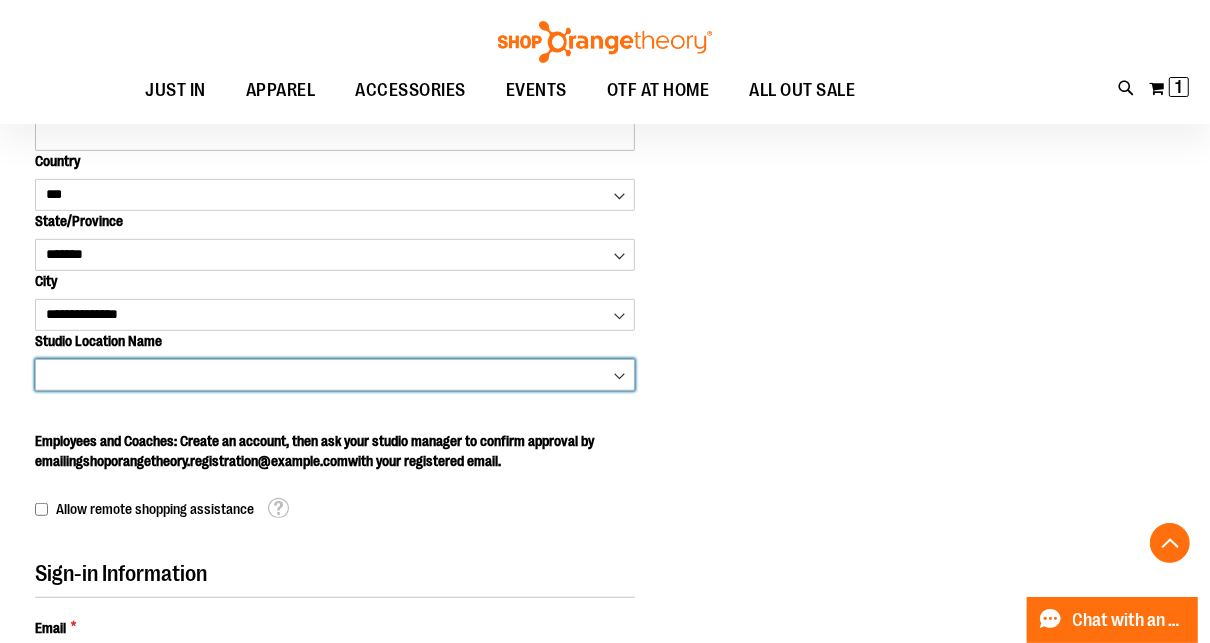 scroll, scrollTop: 538, scrollLeft: 0, axis: vertical 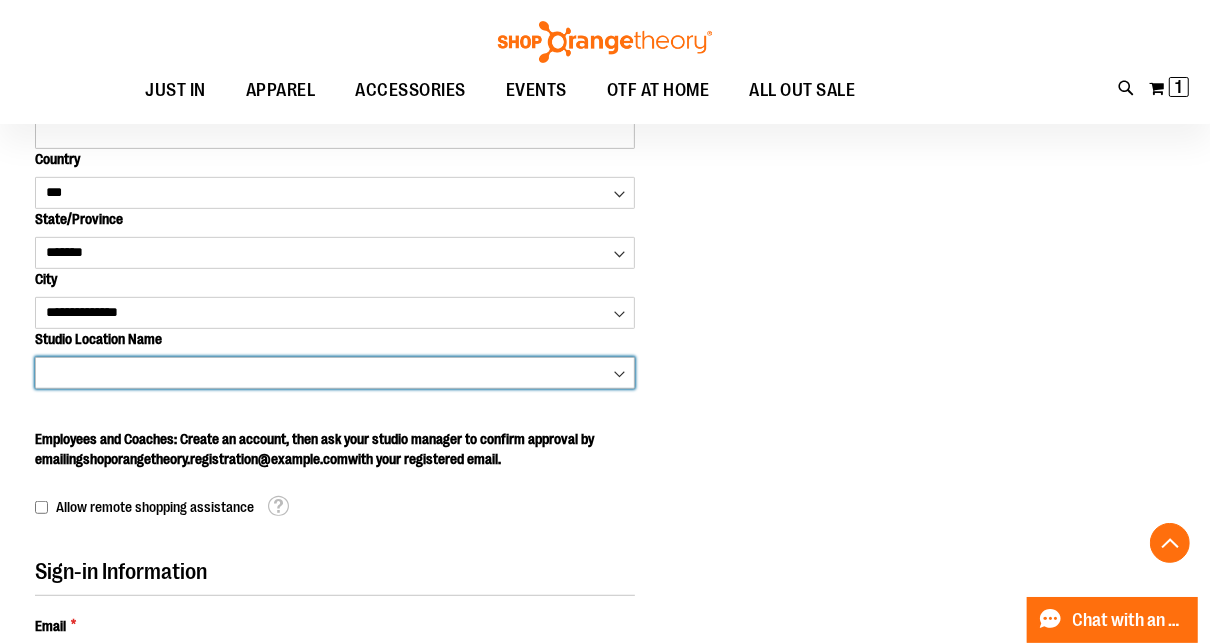 click on "**********" at bounding box center [335, 373] 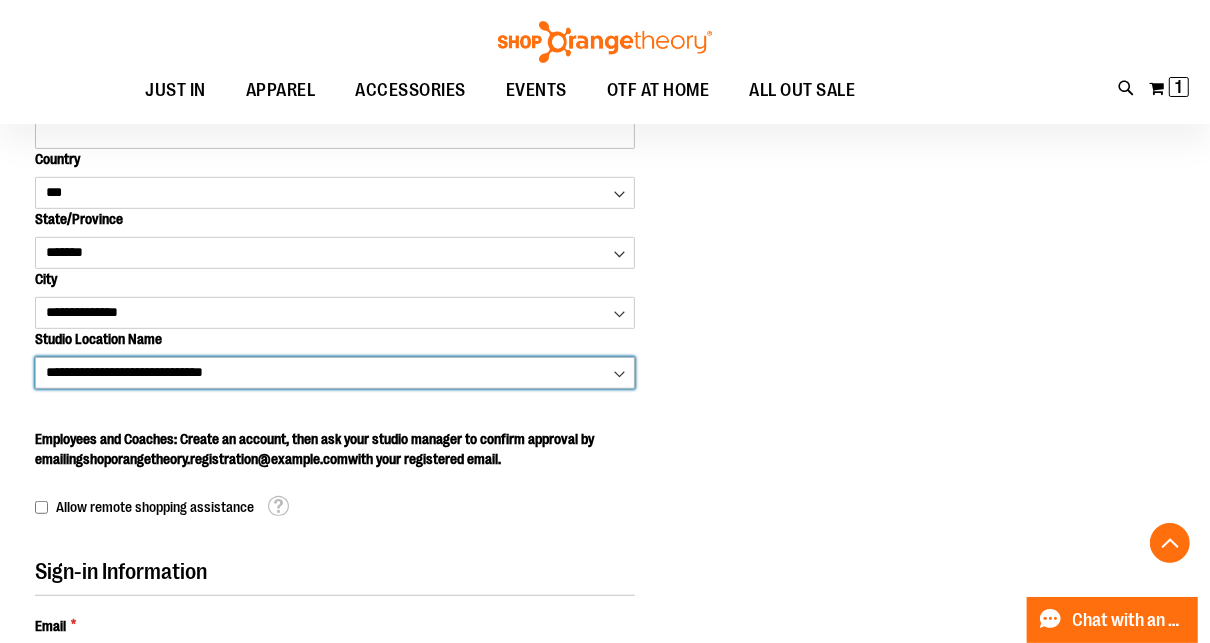 click on "**********" at bounding box center (335, 373) 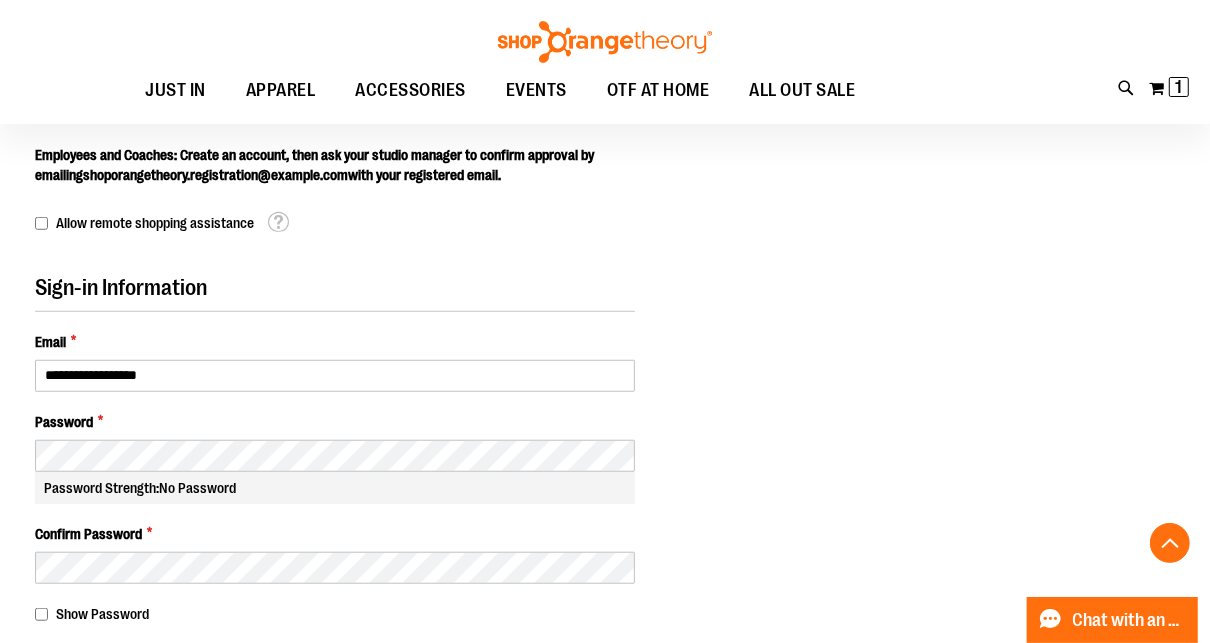 scroll, scrollTop: 830, scrollLeft: 0, axis: vertical 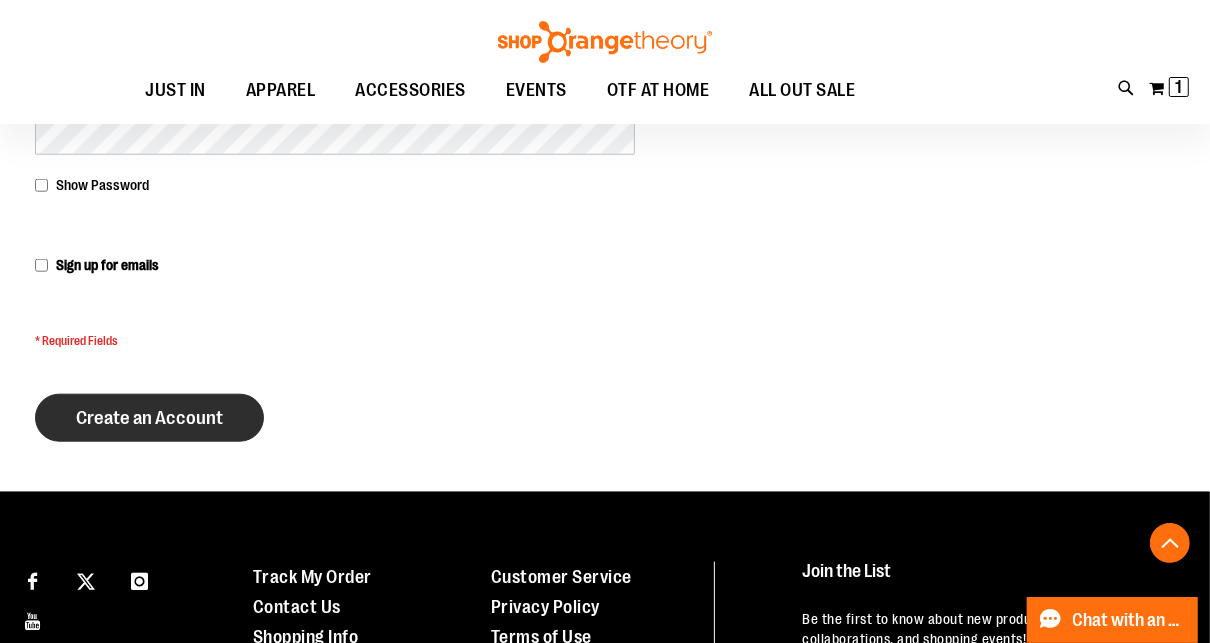 click on "Create an Account" at bounding box center [149, 418] 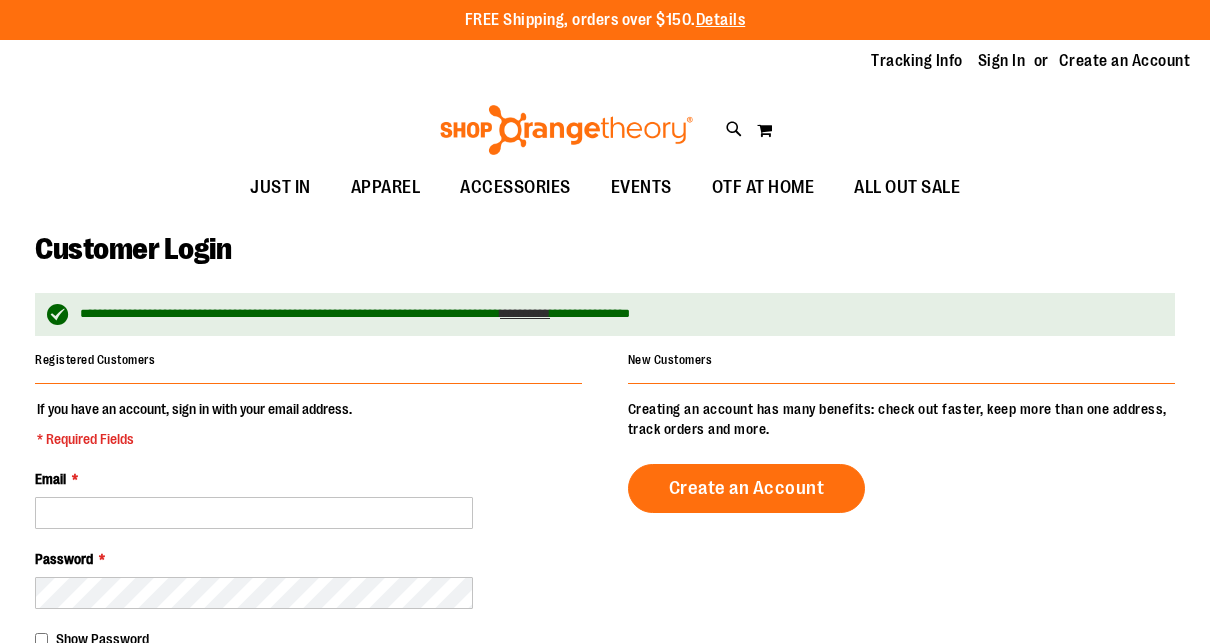 scroll, scrollTop: 0, scrollLeft: 0, axis: both 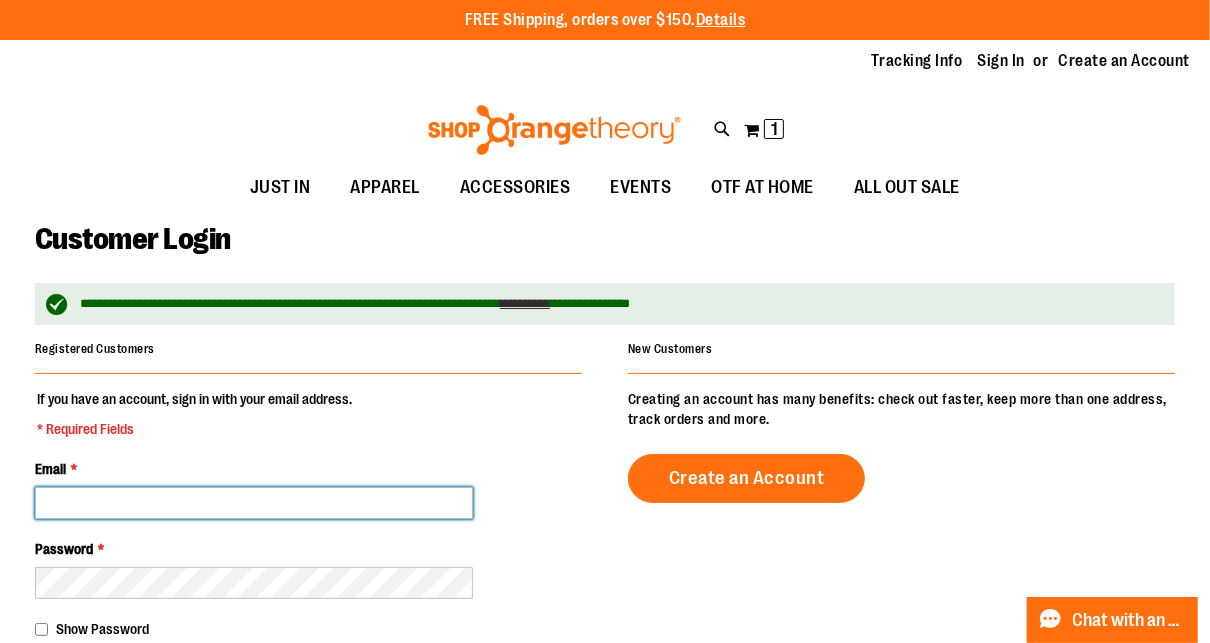 click on "Email *" at bounding box center (254, 503) 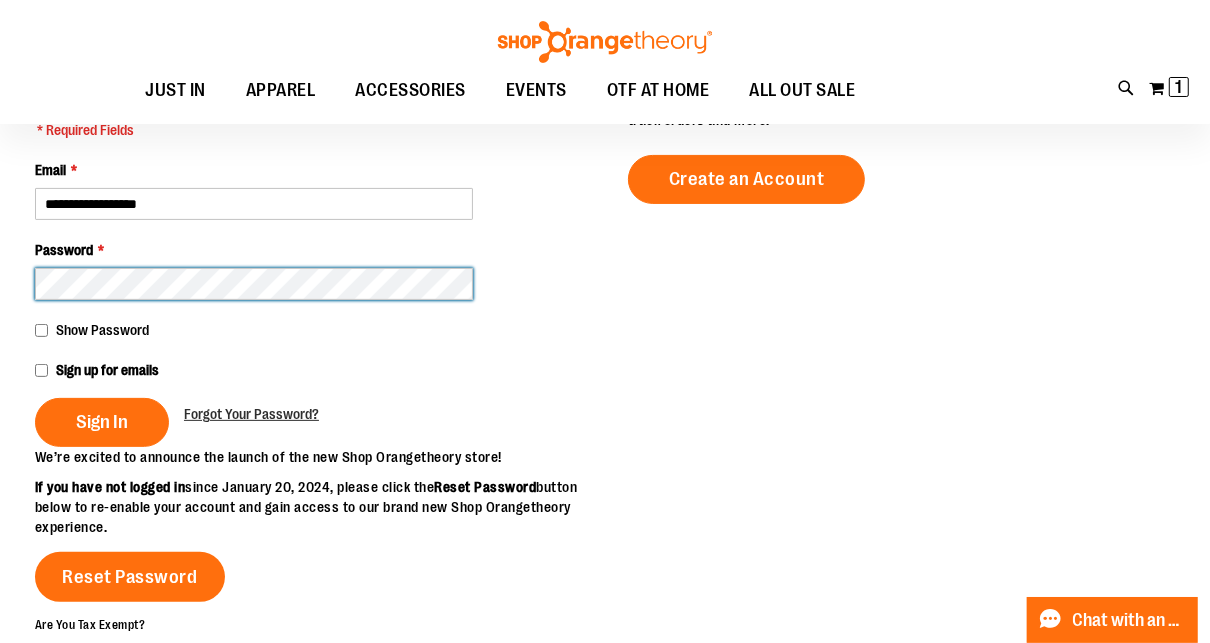 scroll, scrollTop: 299, scrollLeft: 0, axis: vertical 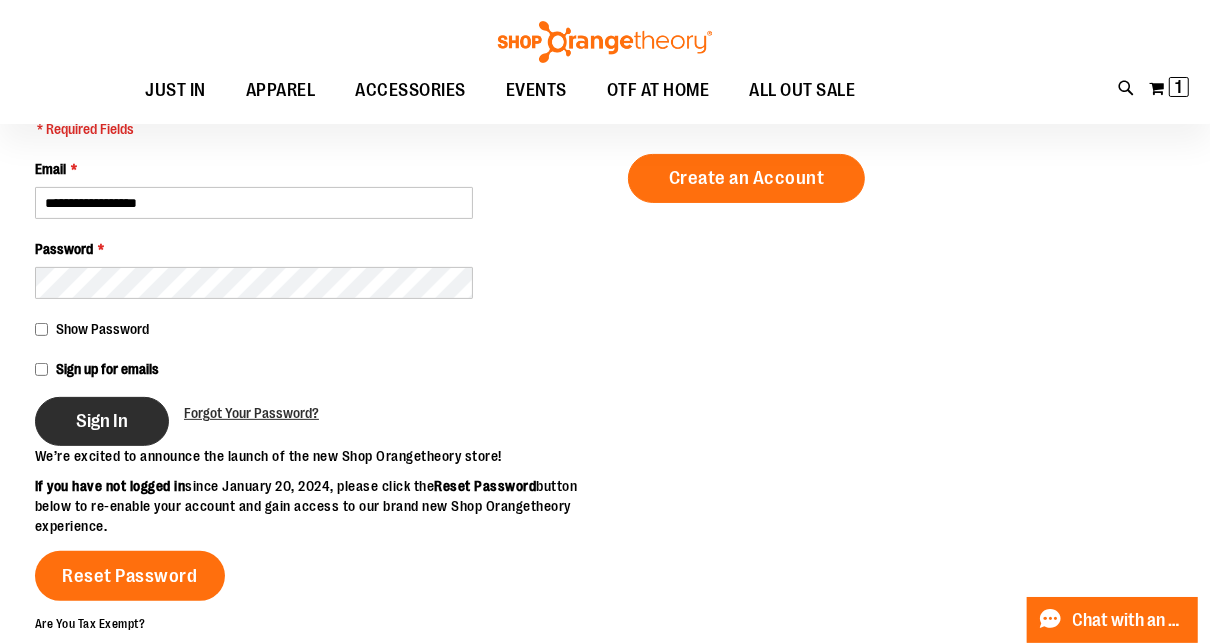 click on "Sign In" at bounding box center (102, 421) 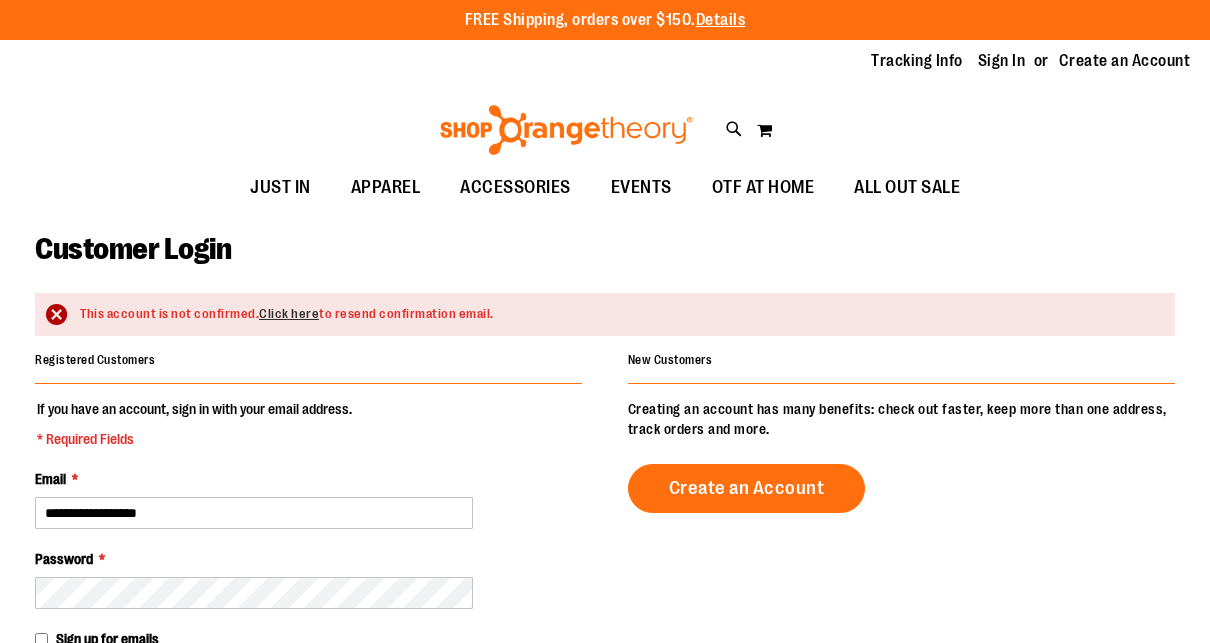 scroll, scrollTop: 0, scrollLeft: 0, axis: both 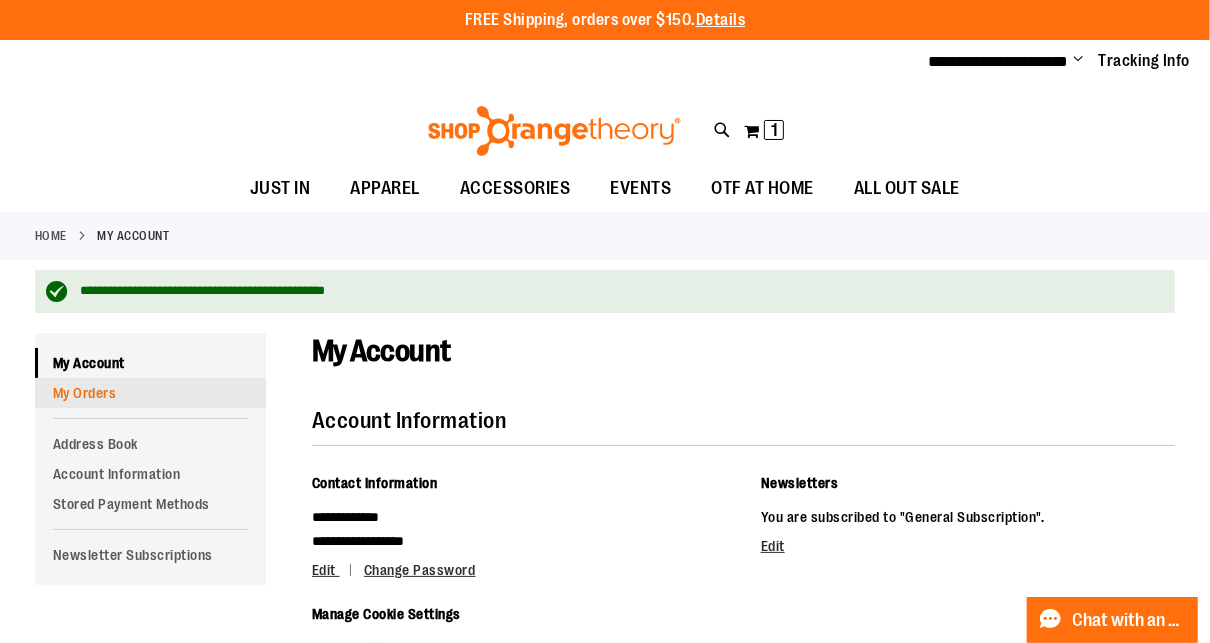 click on "My Orders" at bounding box center [150, 393] 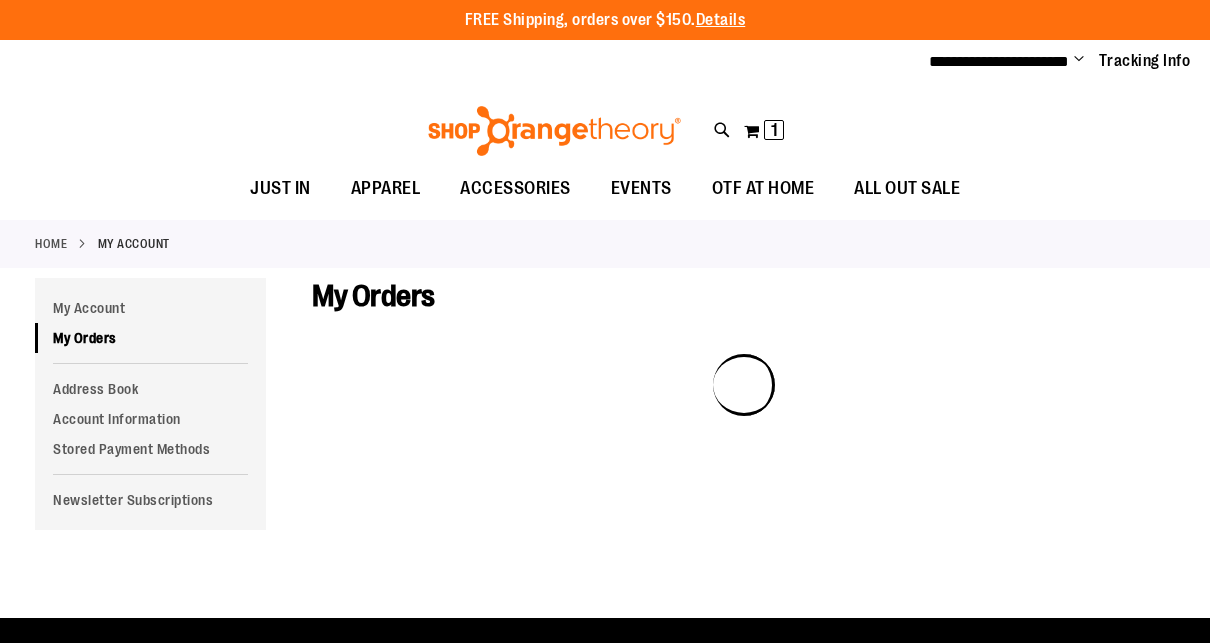 scroll, scrollTop: 0, scrollLeft: 0, axis: both 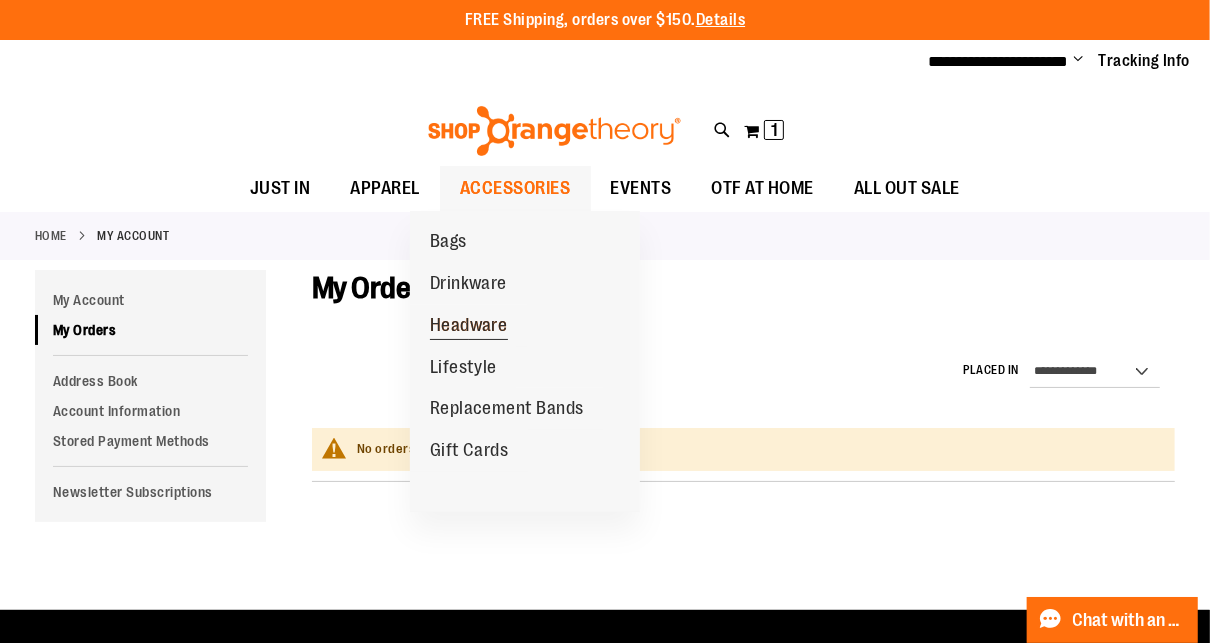 click on "Headware" at bounding box center [469, 327] 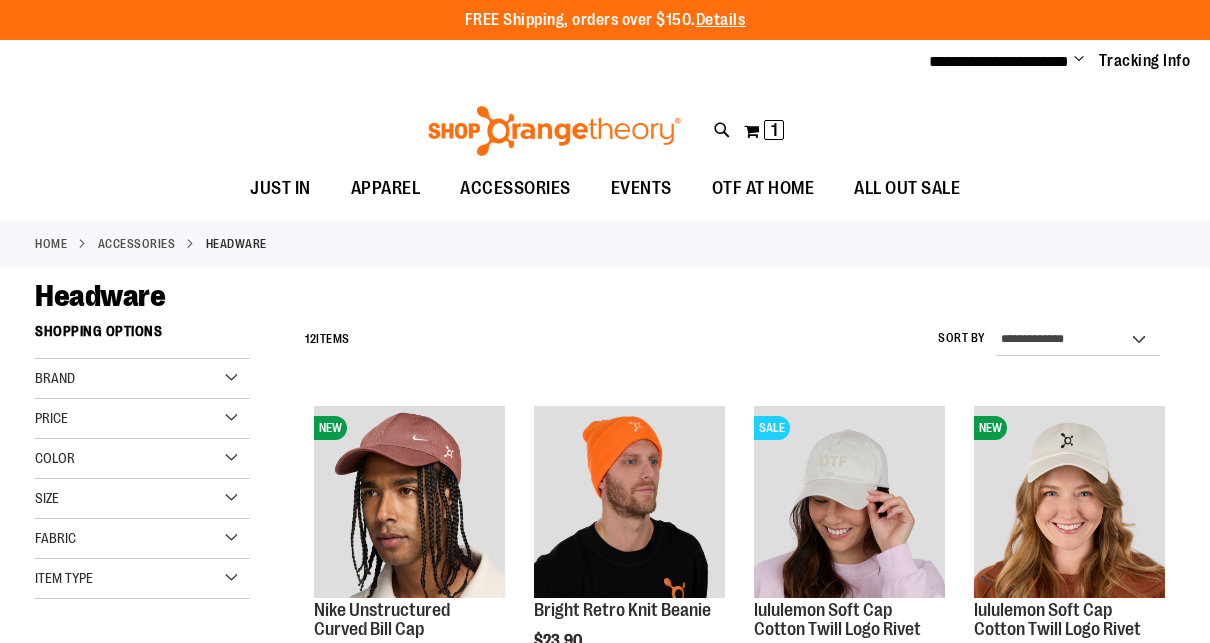scroll, scrollTop: 0, scrollLeft: 0, axis: both 